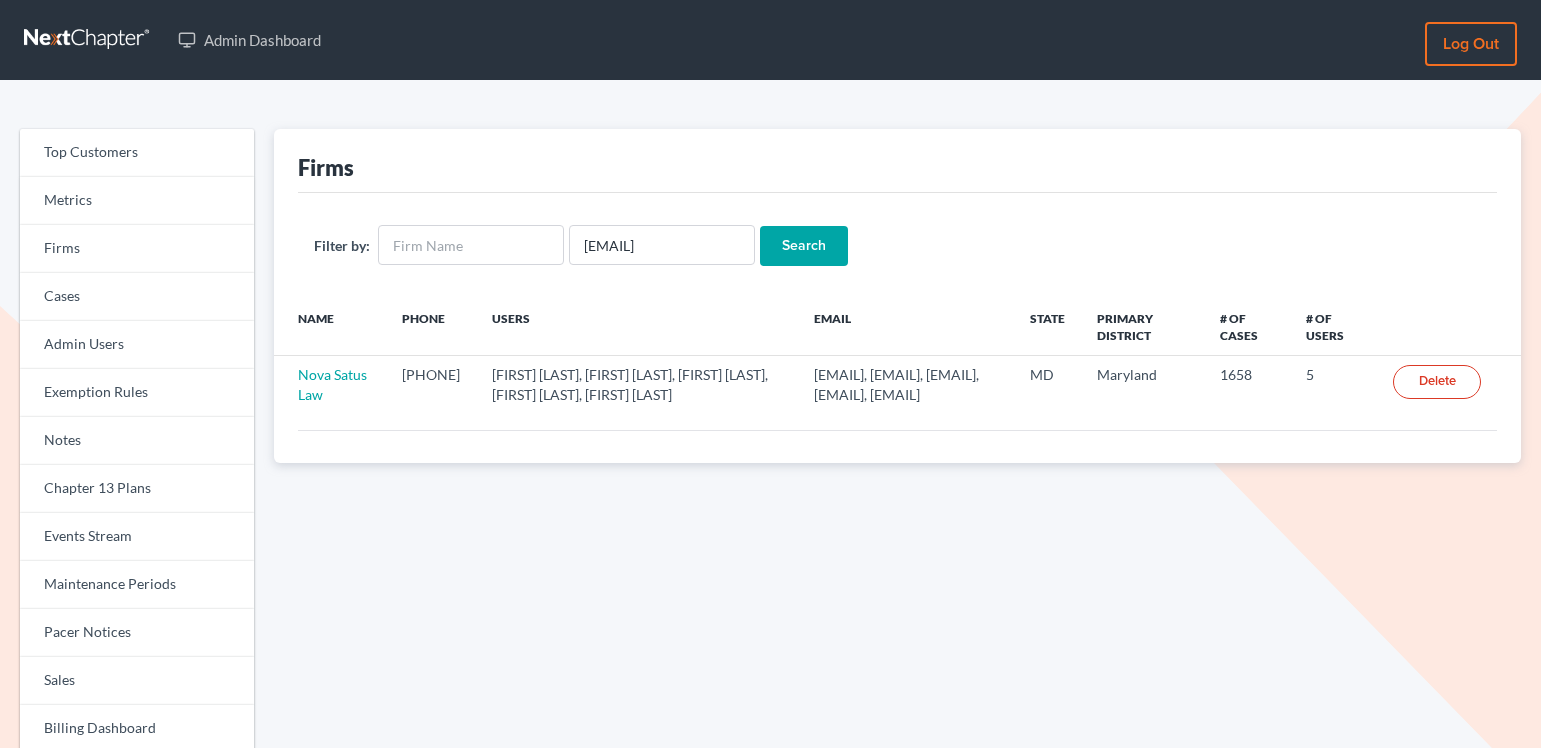 scroll, scrollTop: 0, scrollLeft: 0, axis: both 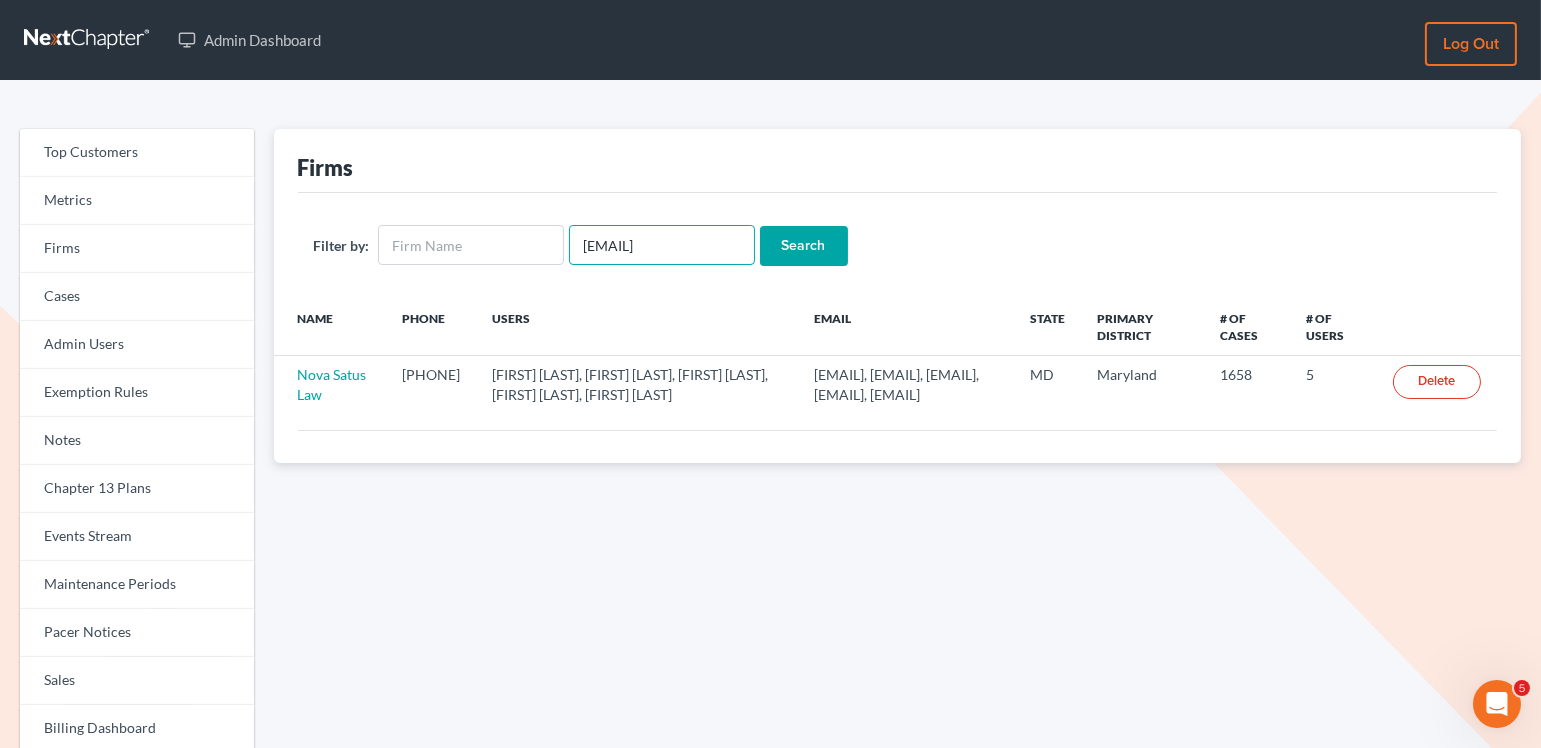 drag, startPoint x: 711, startPoint y: 239, endPoint x: 568, endPoint y: 236, distance: 143.03146 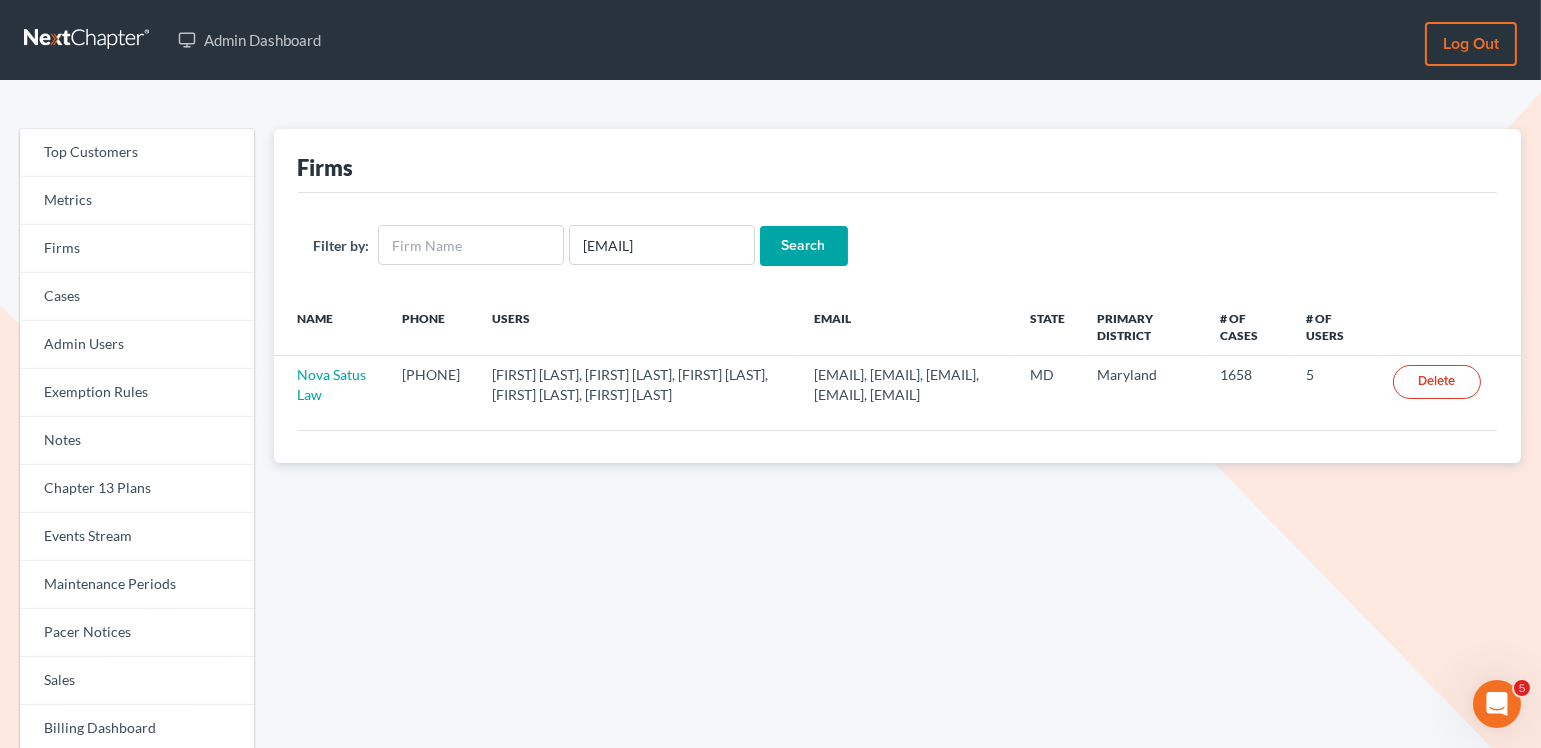 click on "Search" at bounding box center [804, 246] 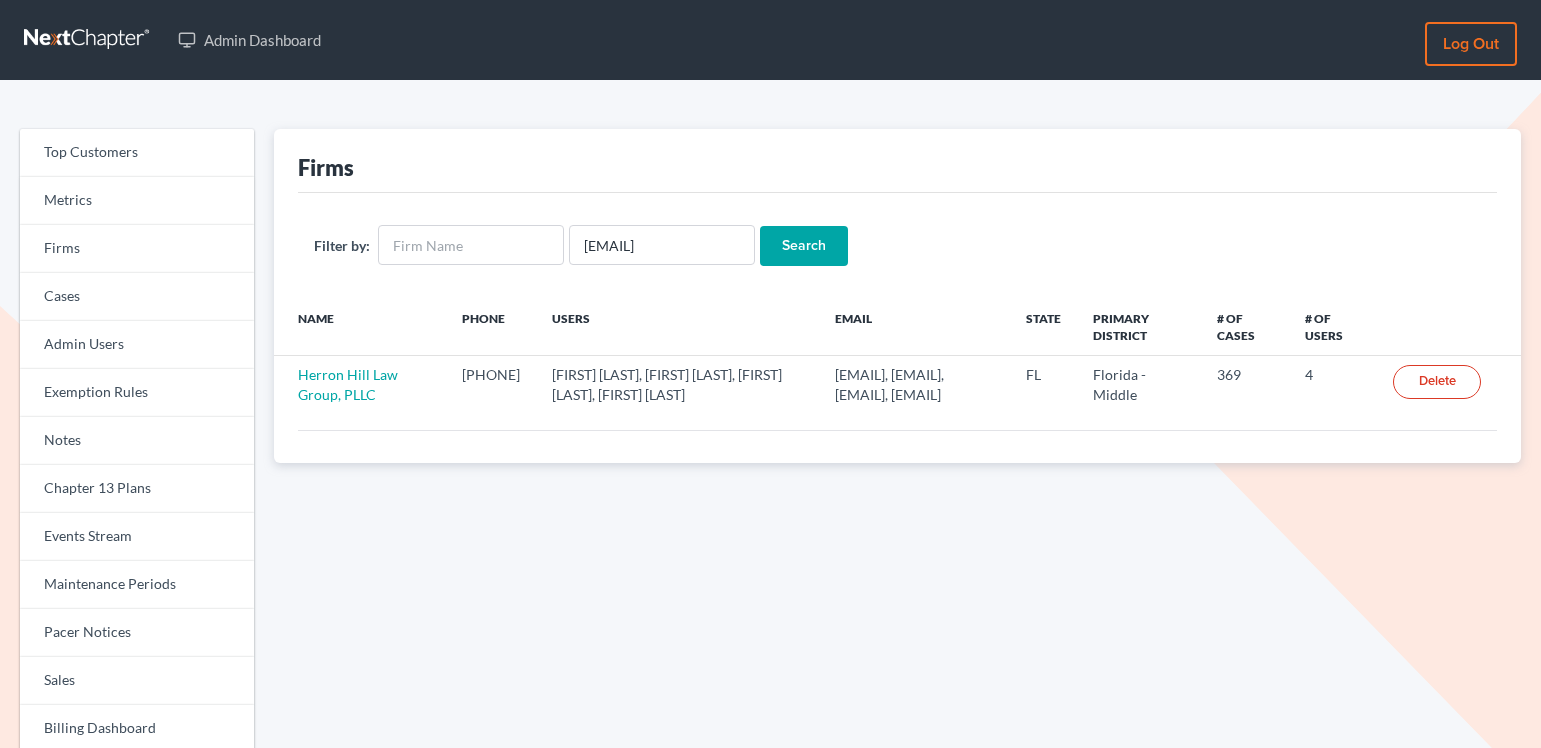 scroll, scrollTop: 0, scrollLeft: 0, axis: both 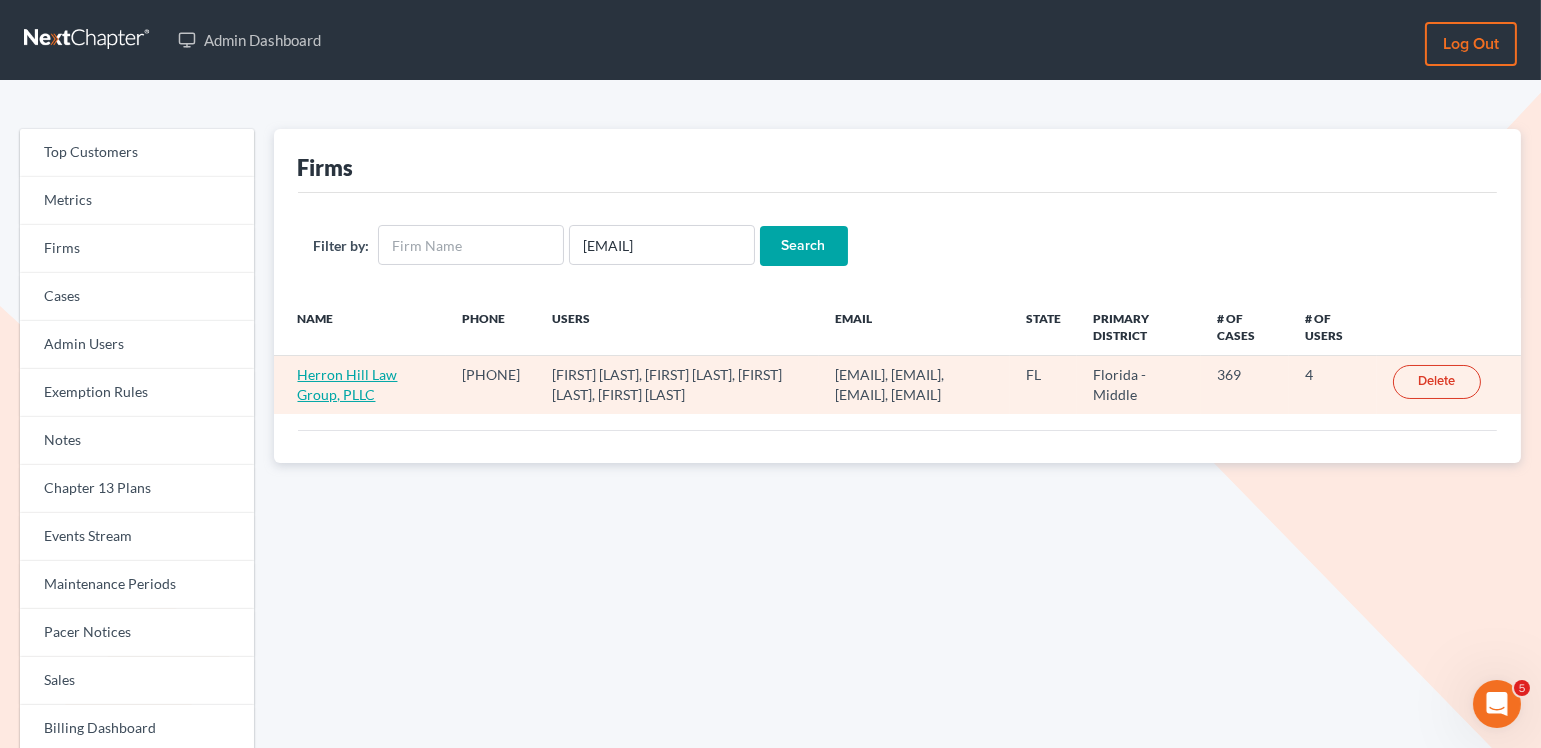 click on "Herron Hill Law Group, PLLC" at bounding box center [348, 384] 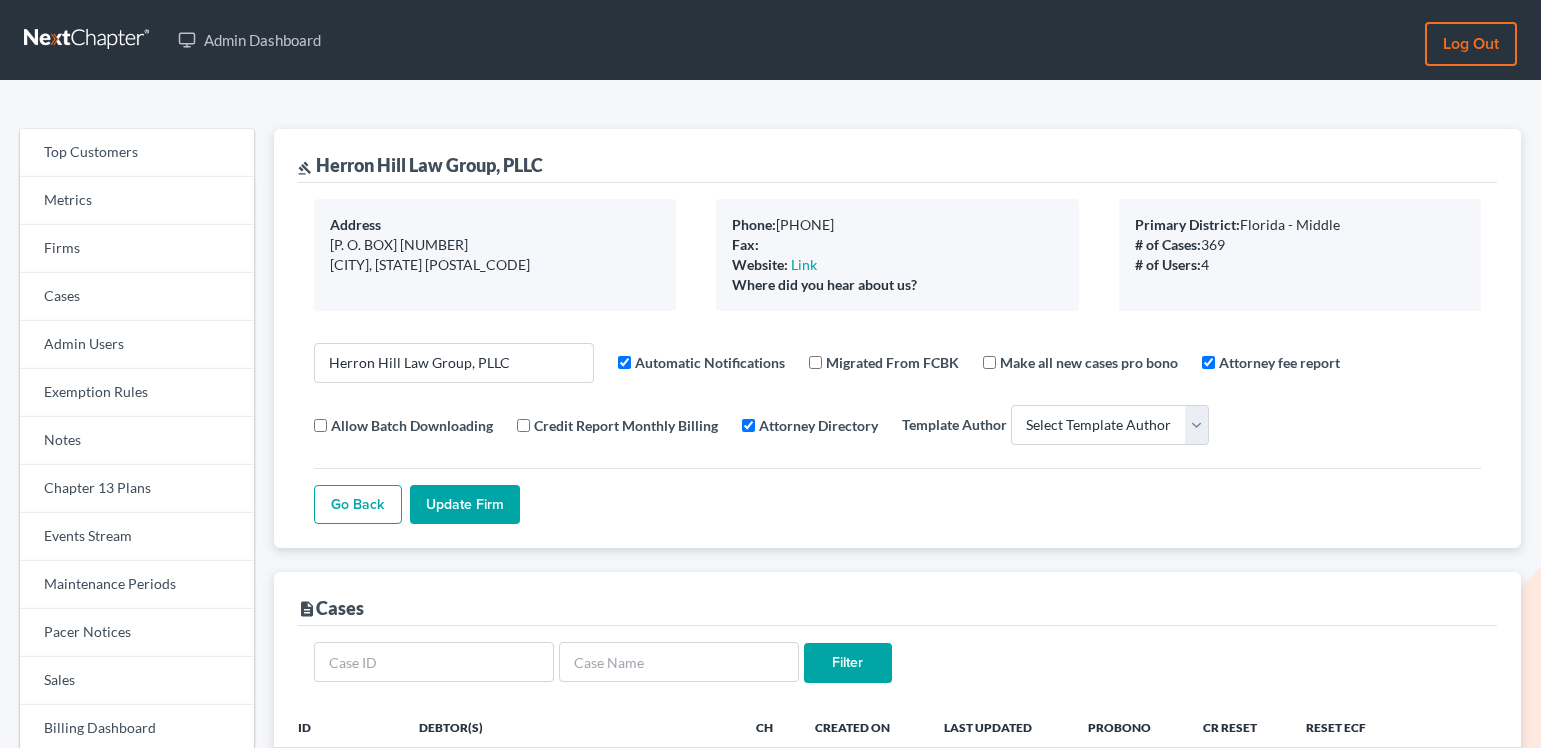 select 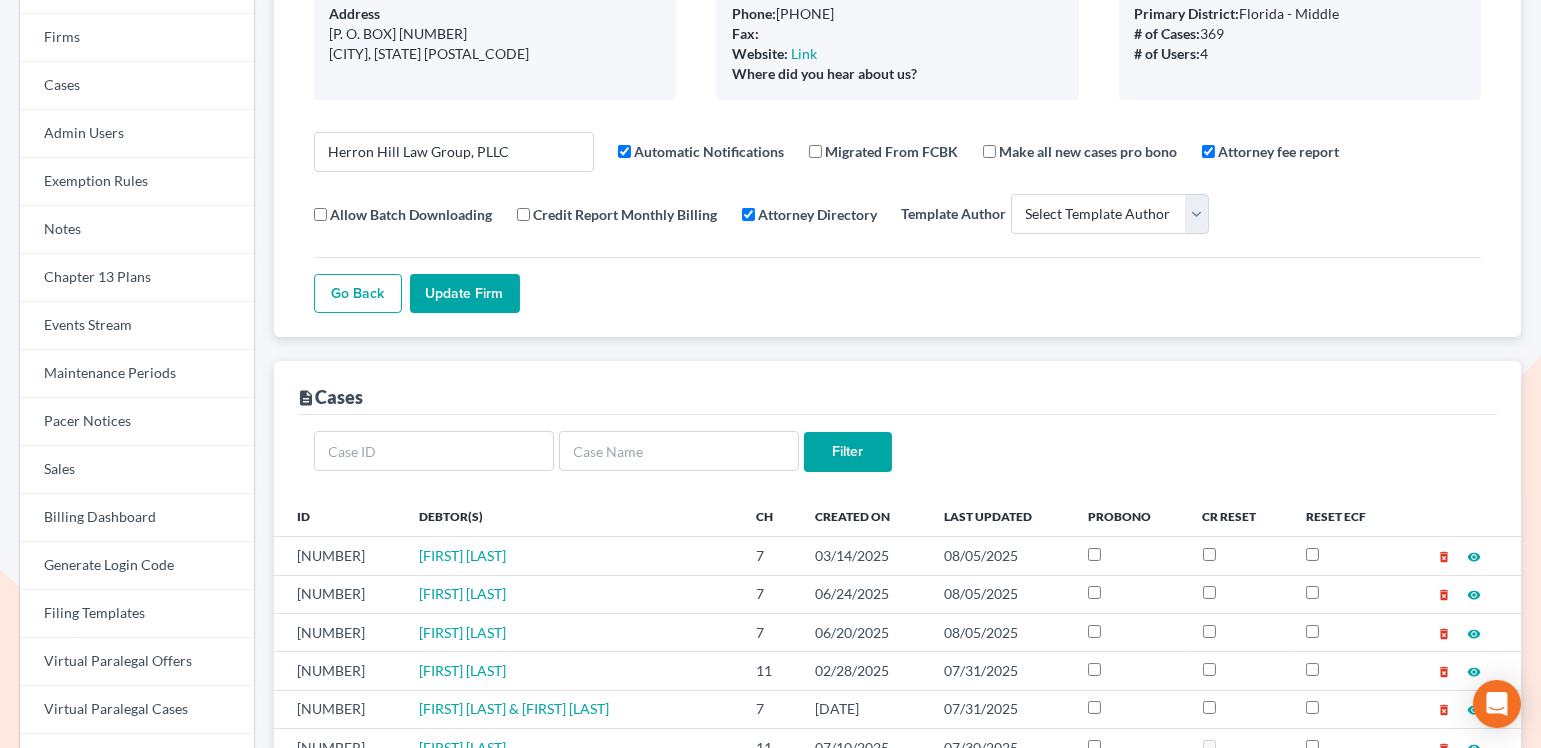 scroll, scrollTop: 331, scrollLeft: 0, axis: vertical 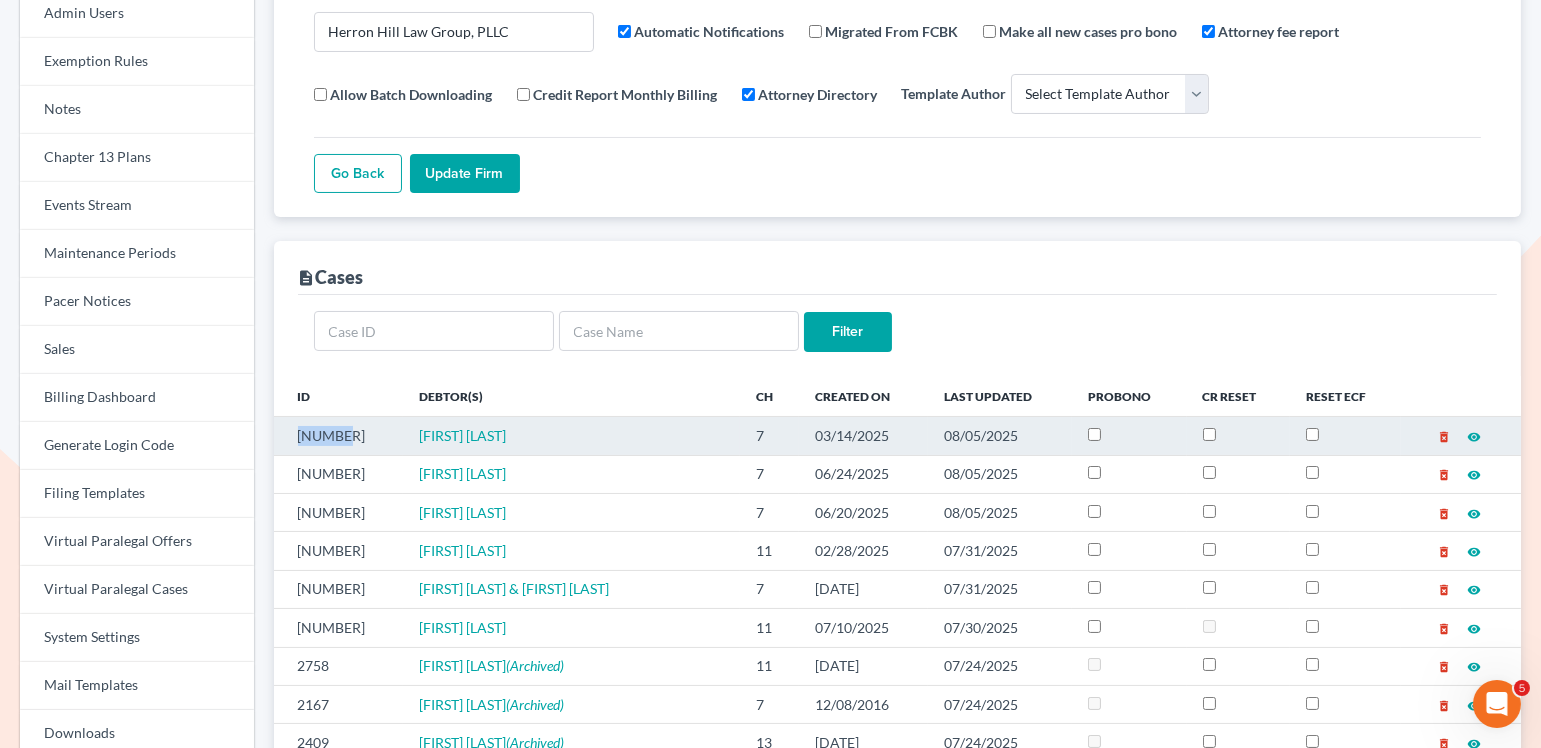 drag, startPoint x: 353, startPoint y: 427, endPoint x: 288, endPoint y: 427, distance: 65 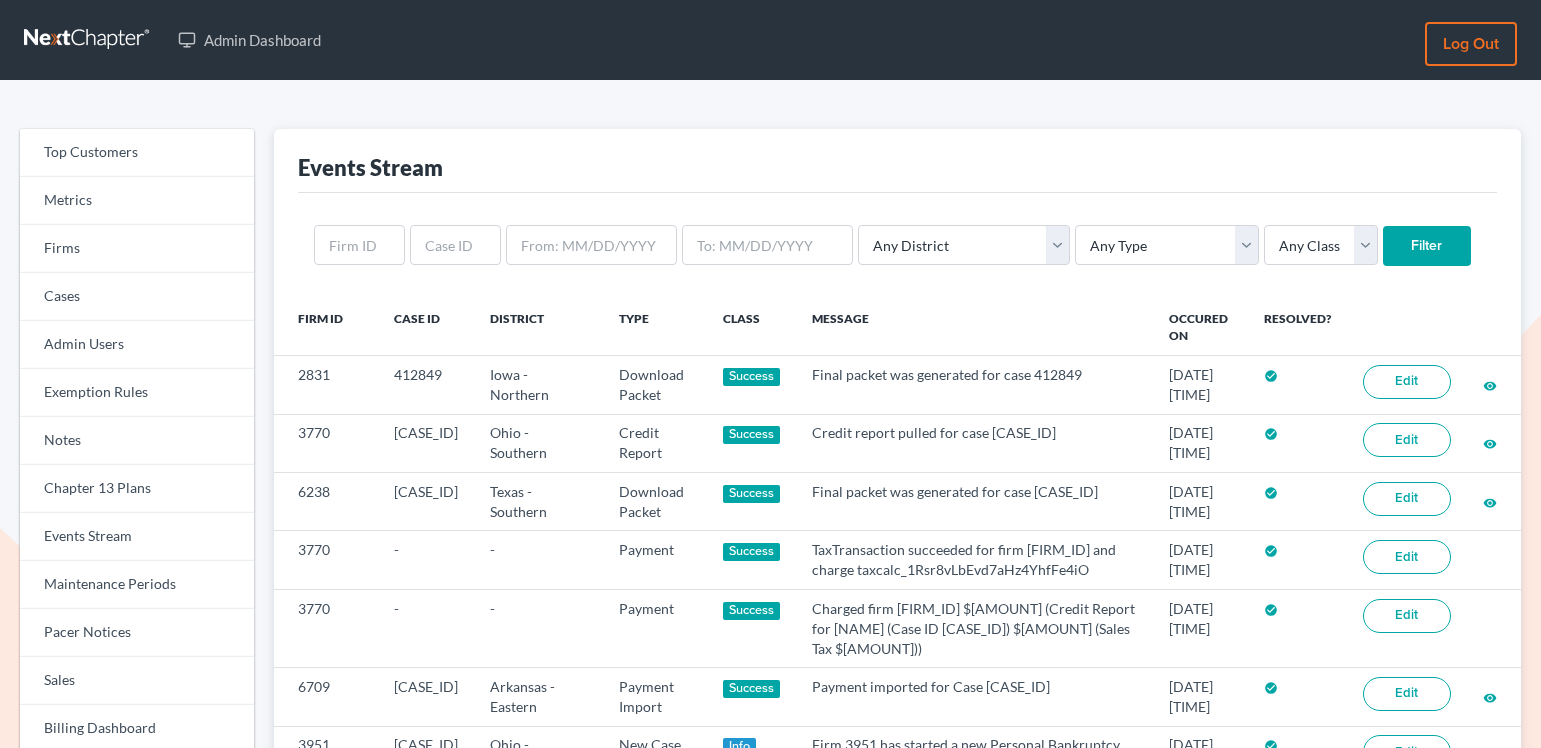 scroll, scrollTop: 0, scrollLeft: 0, axis: both 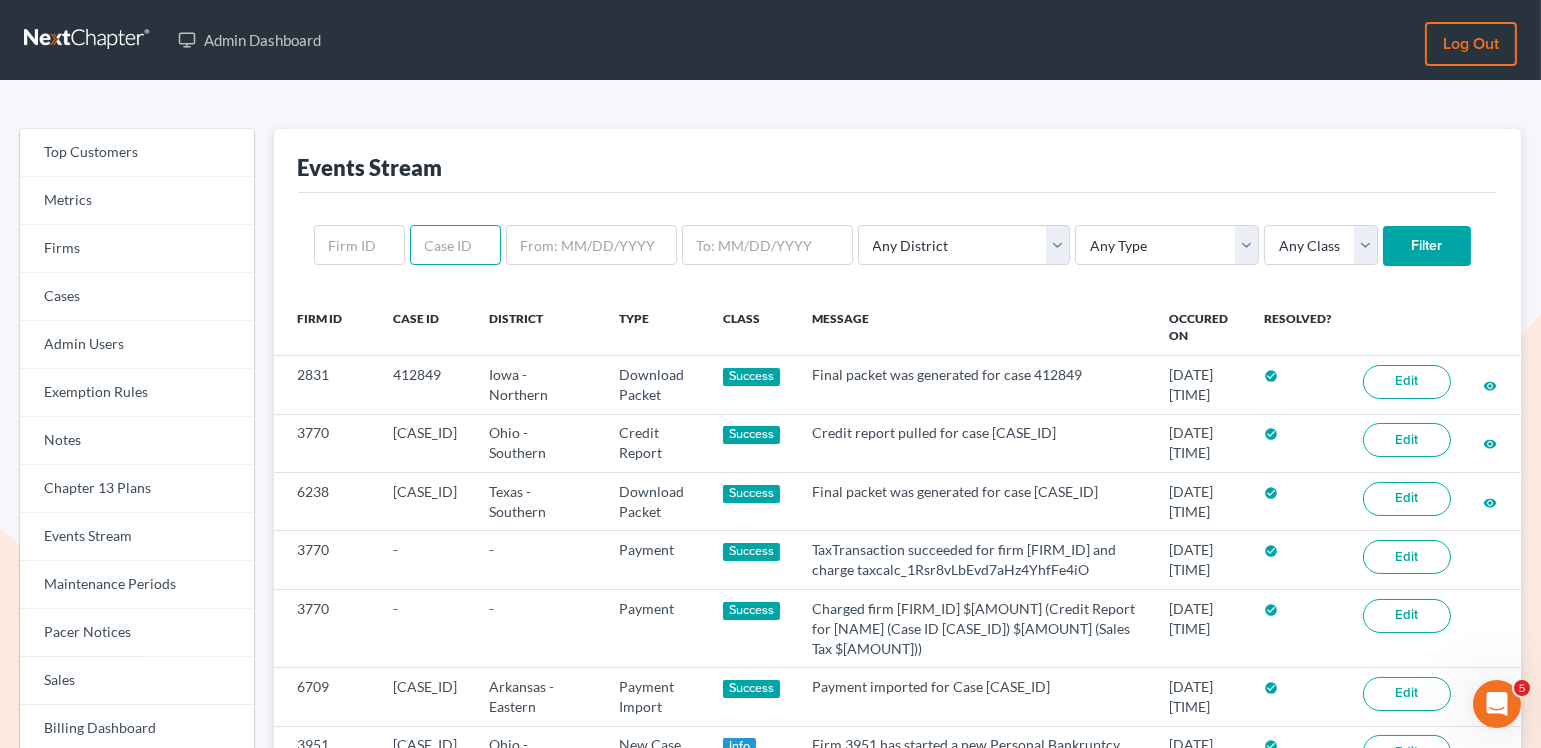 click at bounding box center [455, 245] 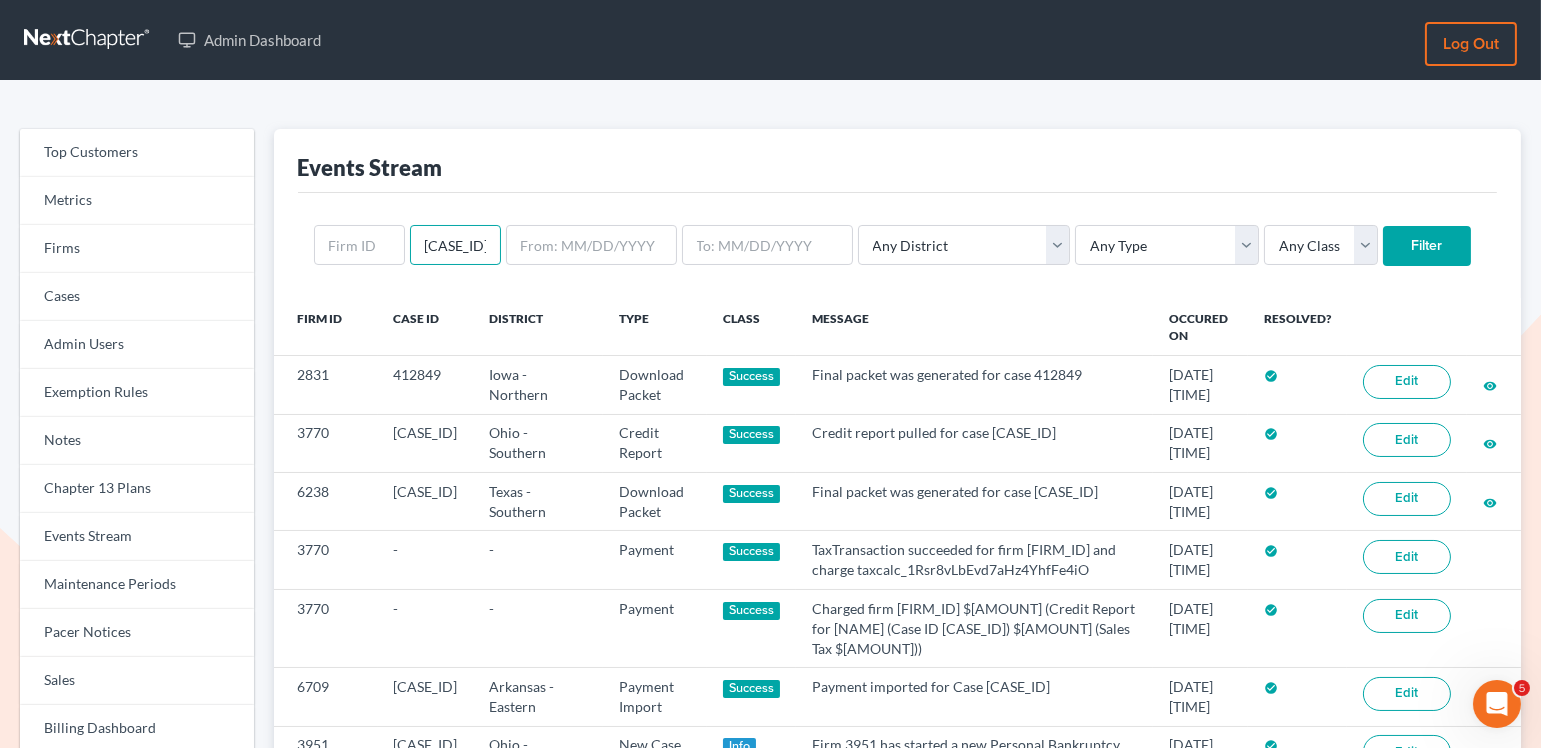 type on "408510" 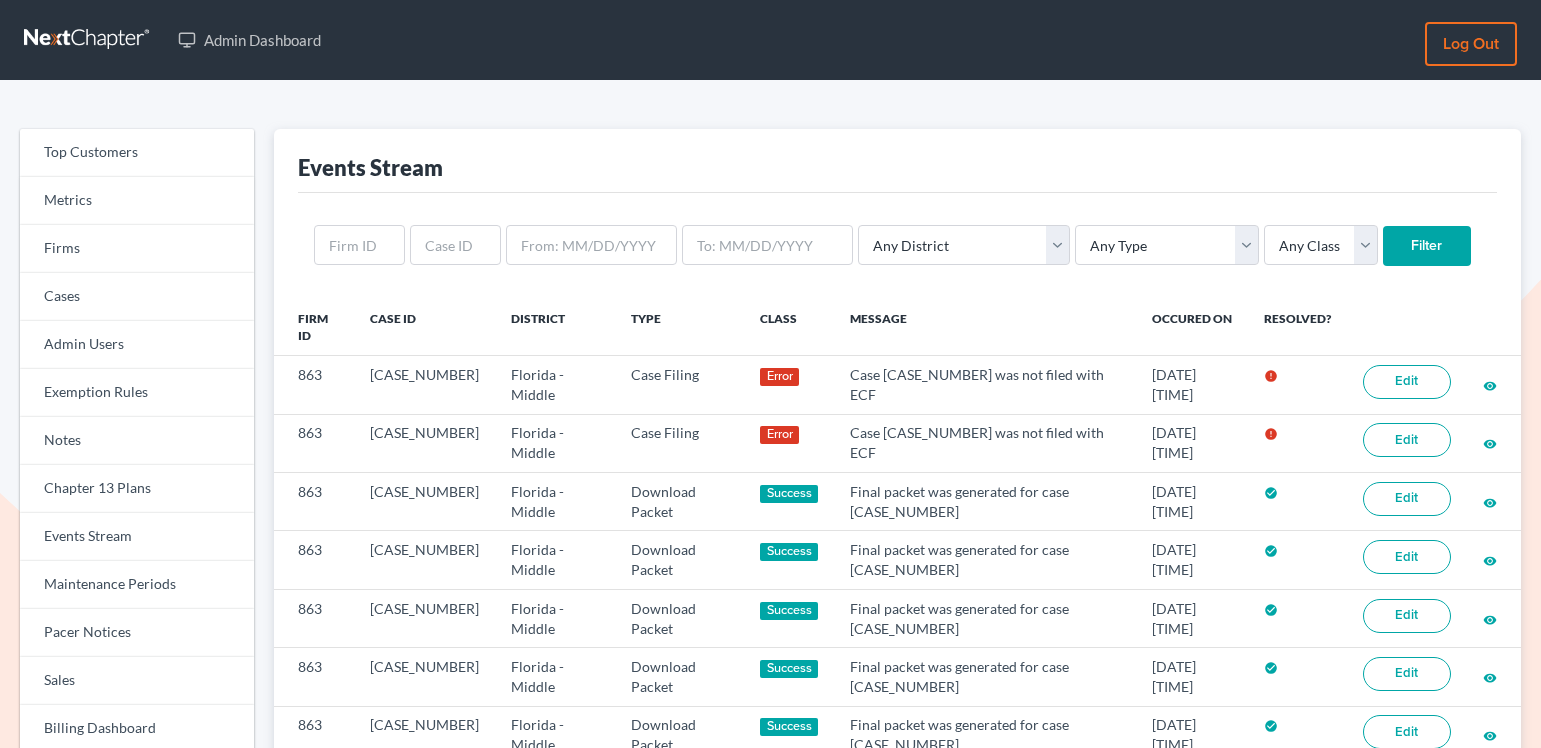 scroll, scrollTop: 0, scrollLeft: 0, axis: both 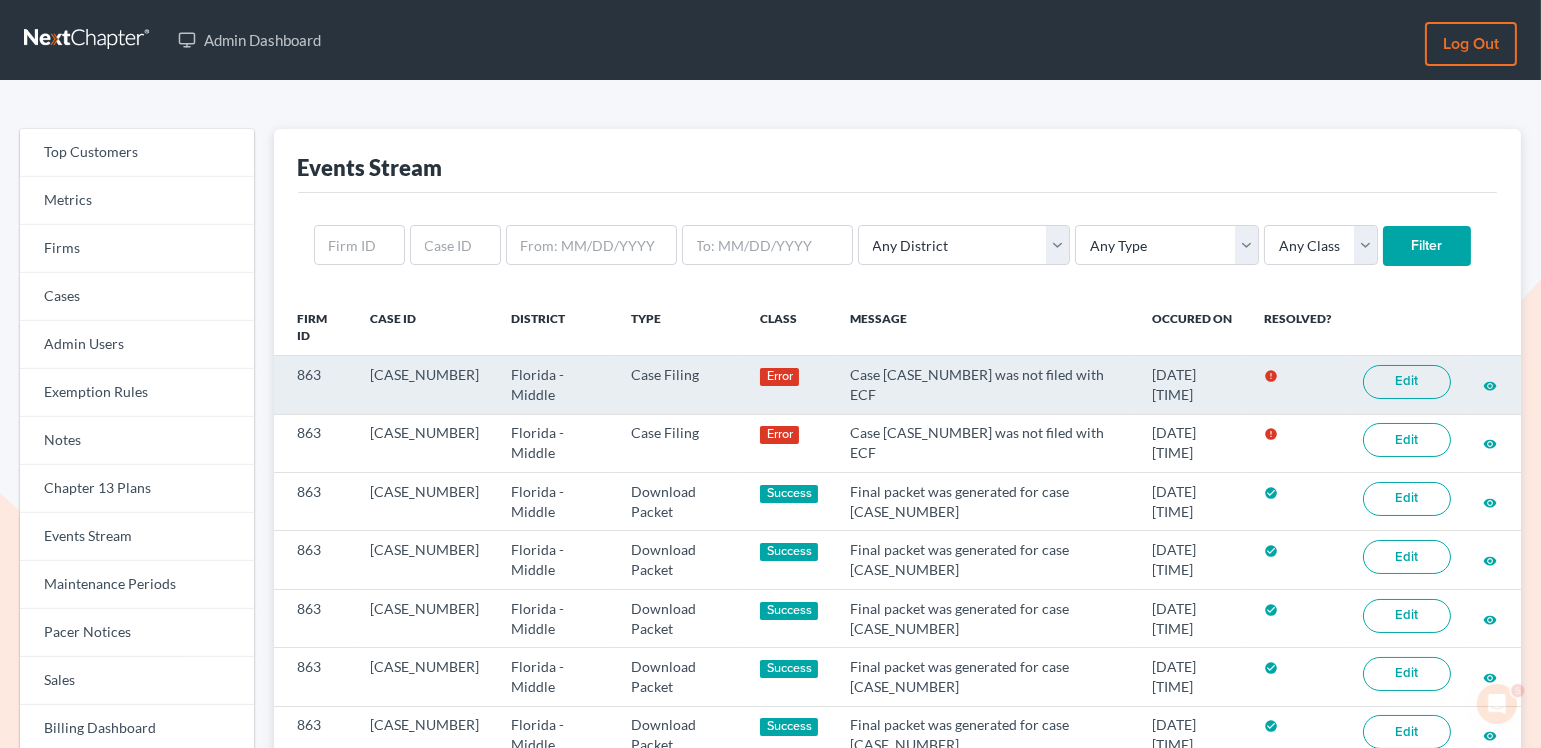 click on "Edit" at bounding box center [1407, 382] 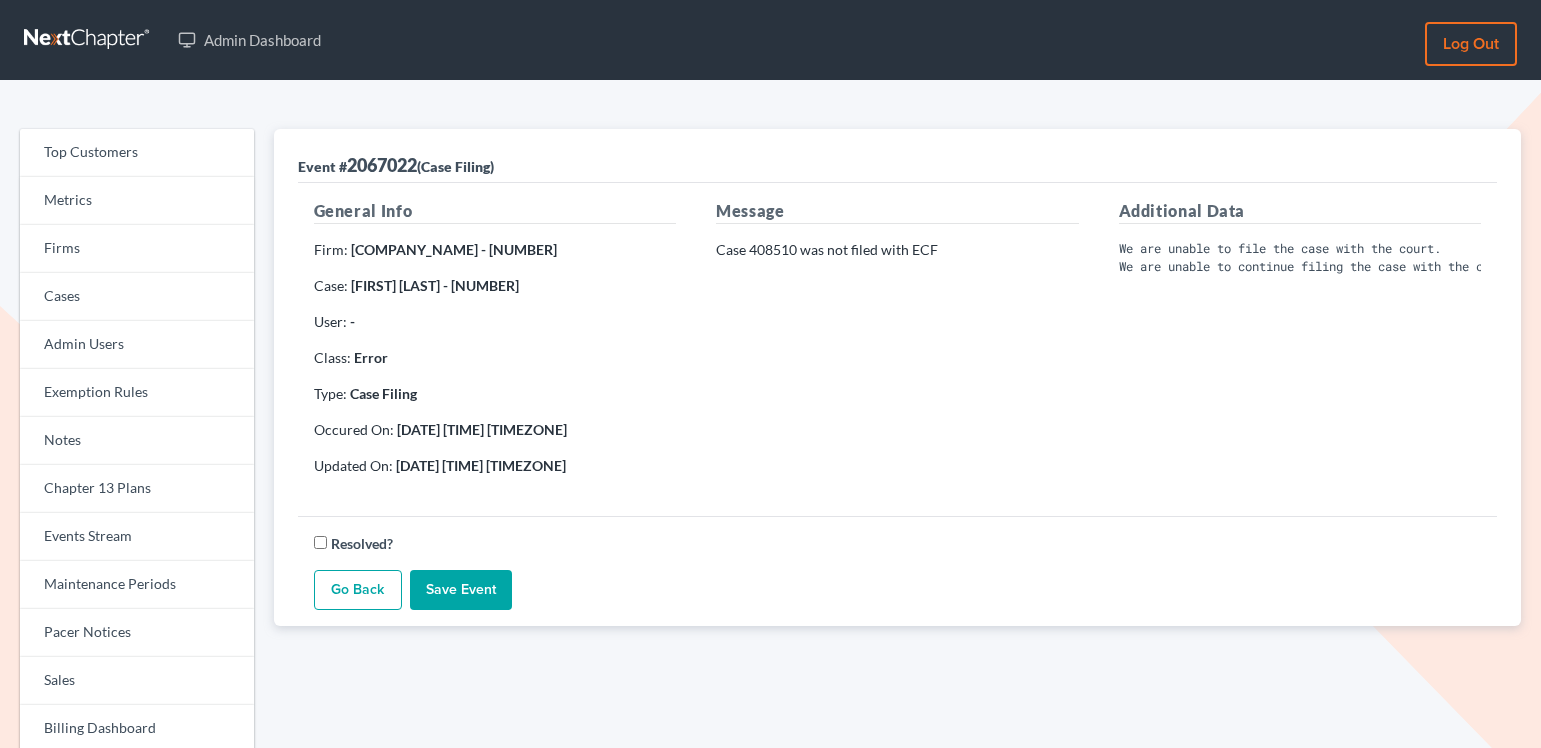 scroll, scrollTop: 0, scrollLeft: 0, axis: both 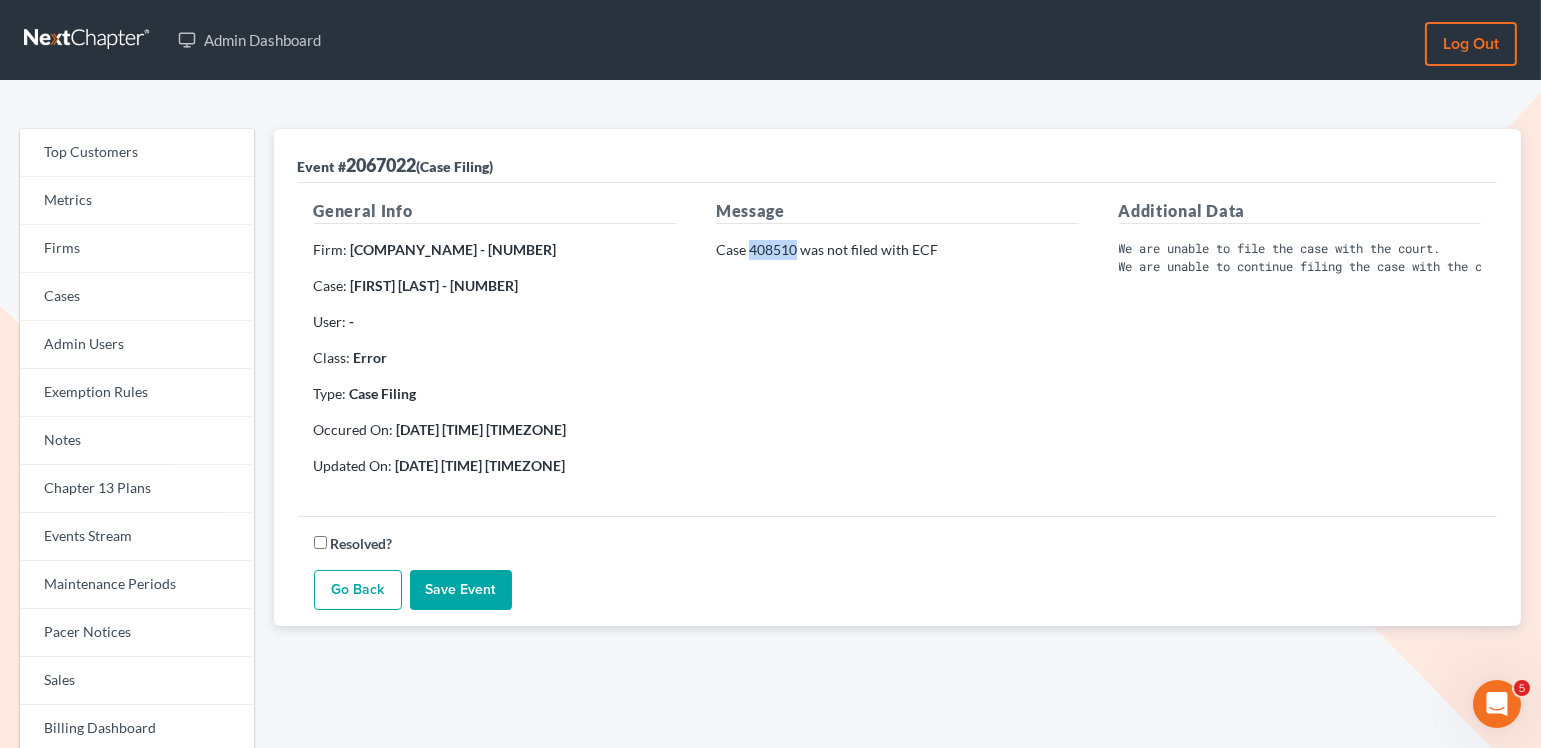 drag, startPoint x: 798, startPoint y: 249, endPoint x: 749, endPoint y: 249, distance: 49 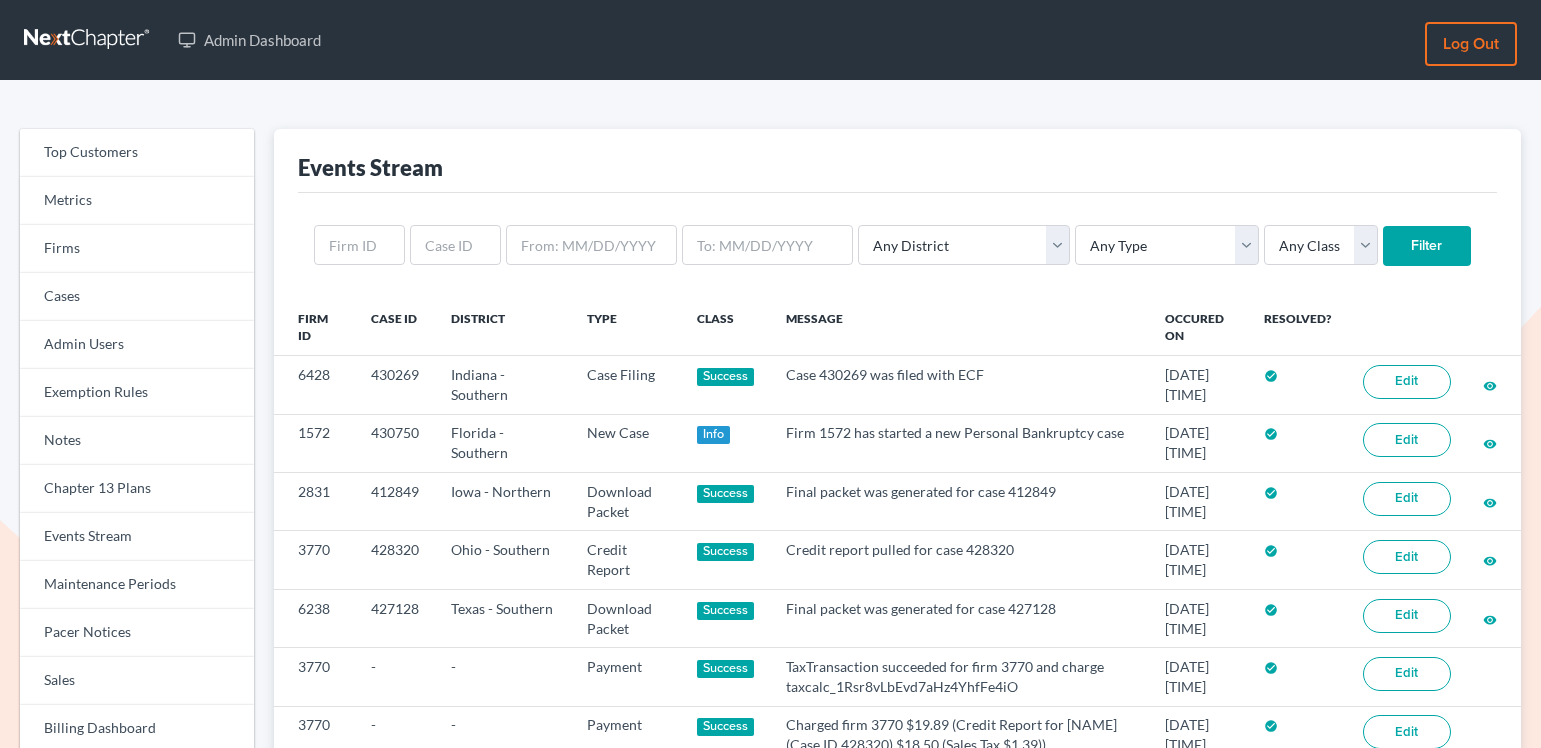 scroll, scrollTop: 0, scrollLeft: 0, axis: both 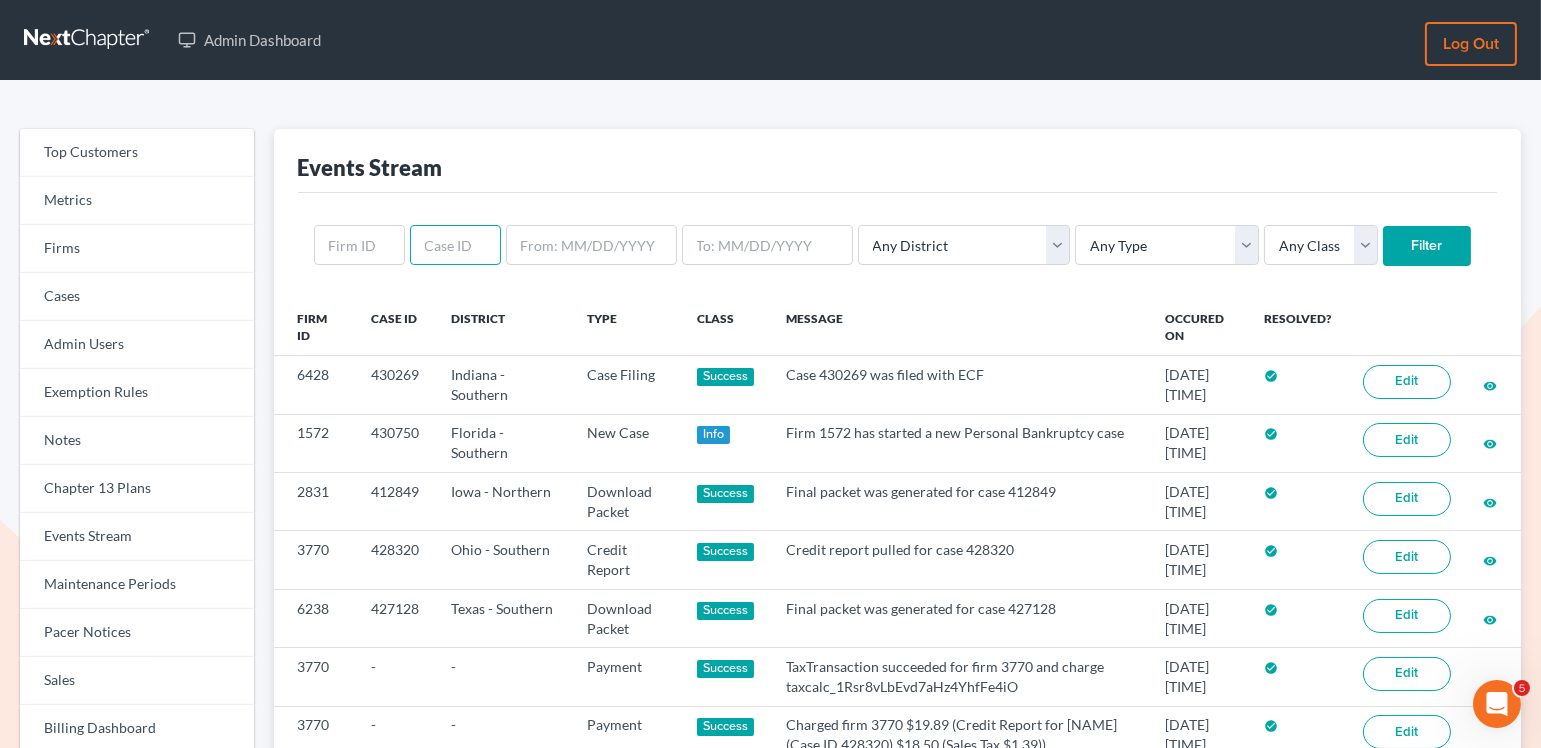 click at bounding box center [455, 245] 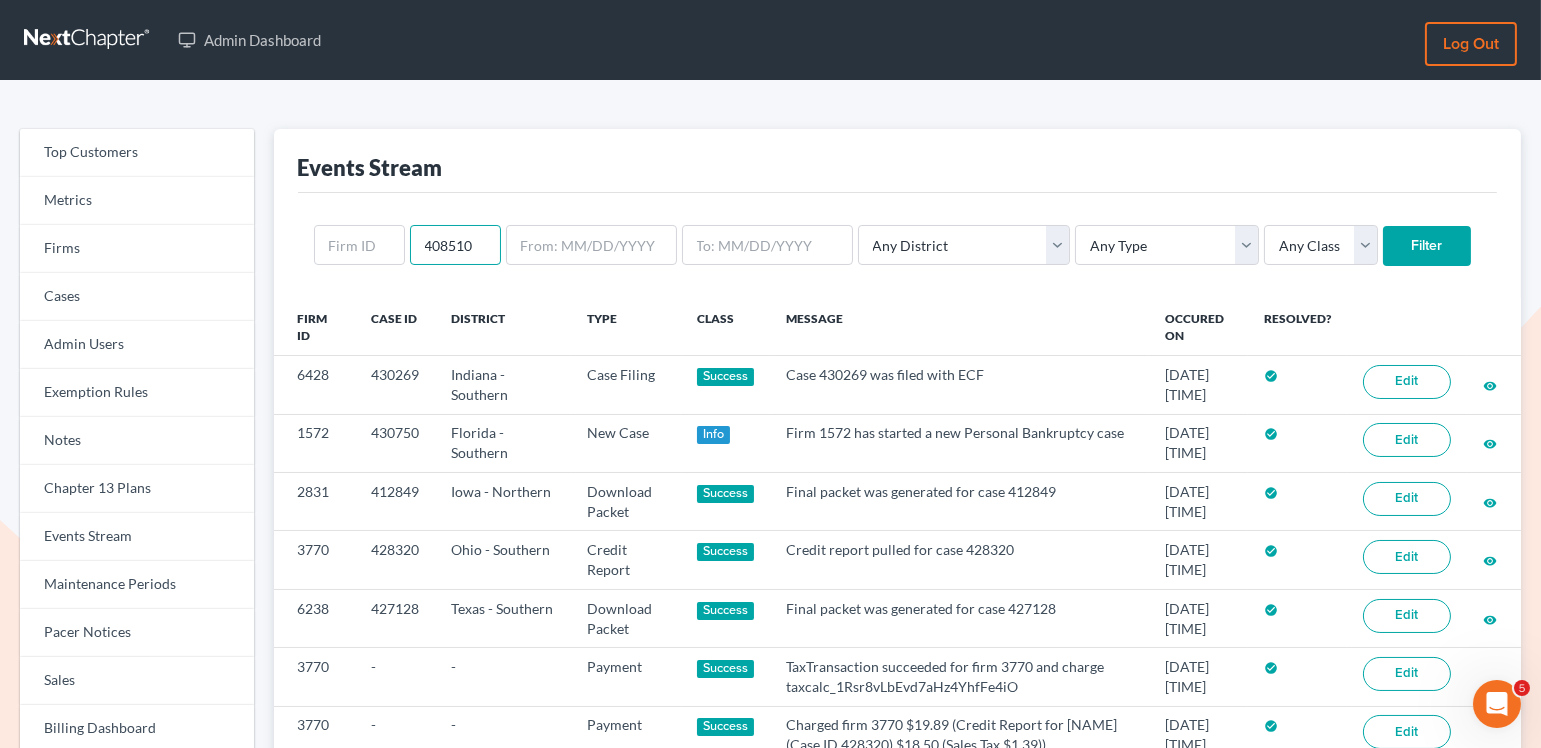 type on "408510" 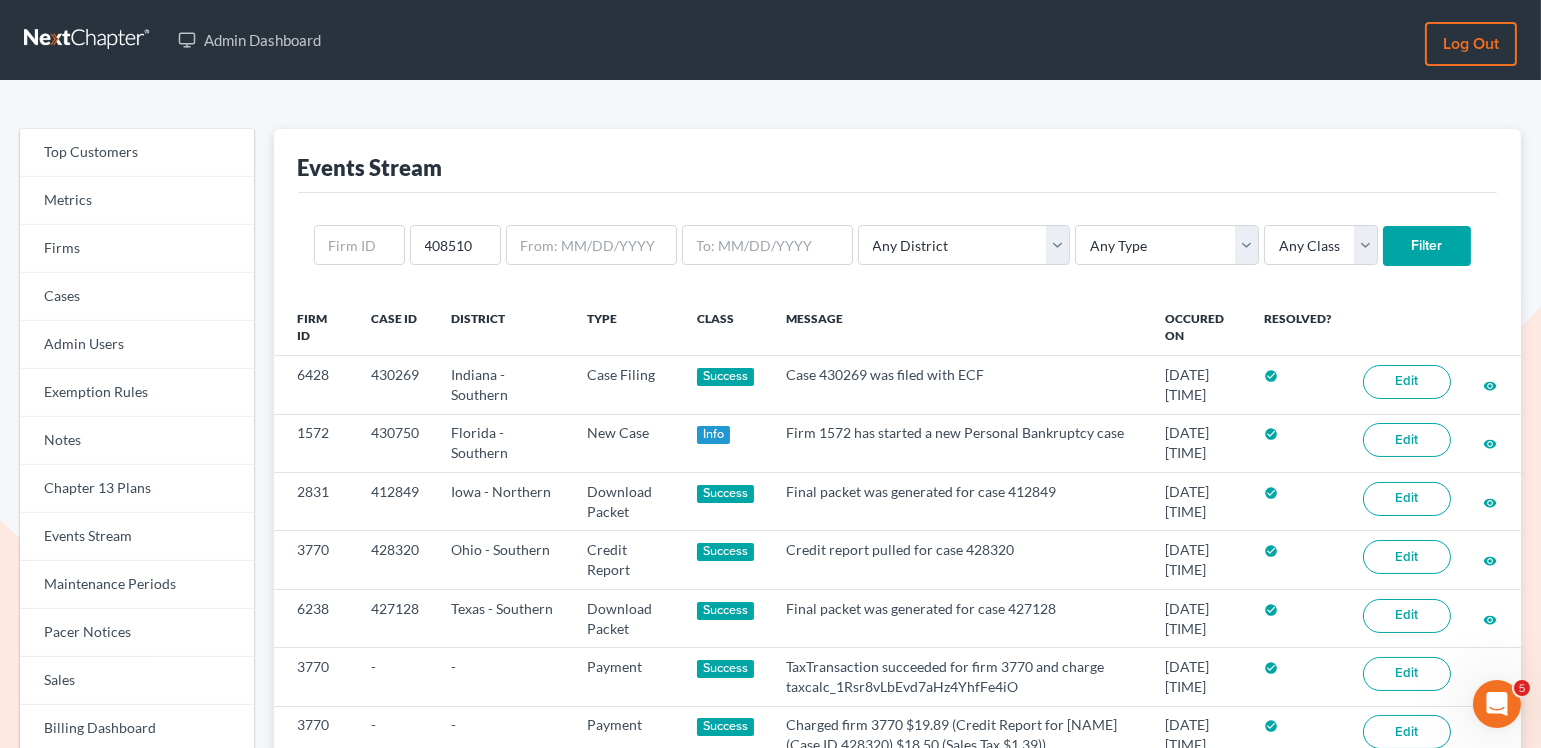 click on "Filter" at bounding box center [1427, 246] 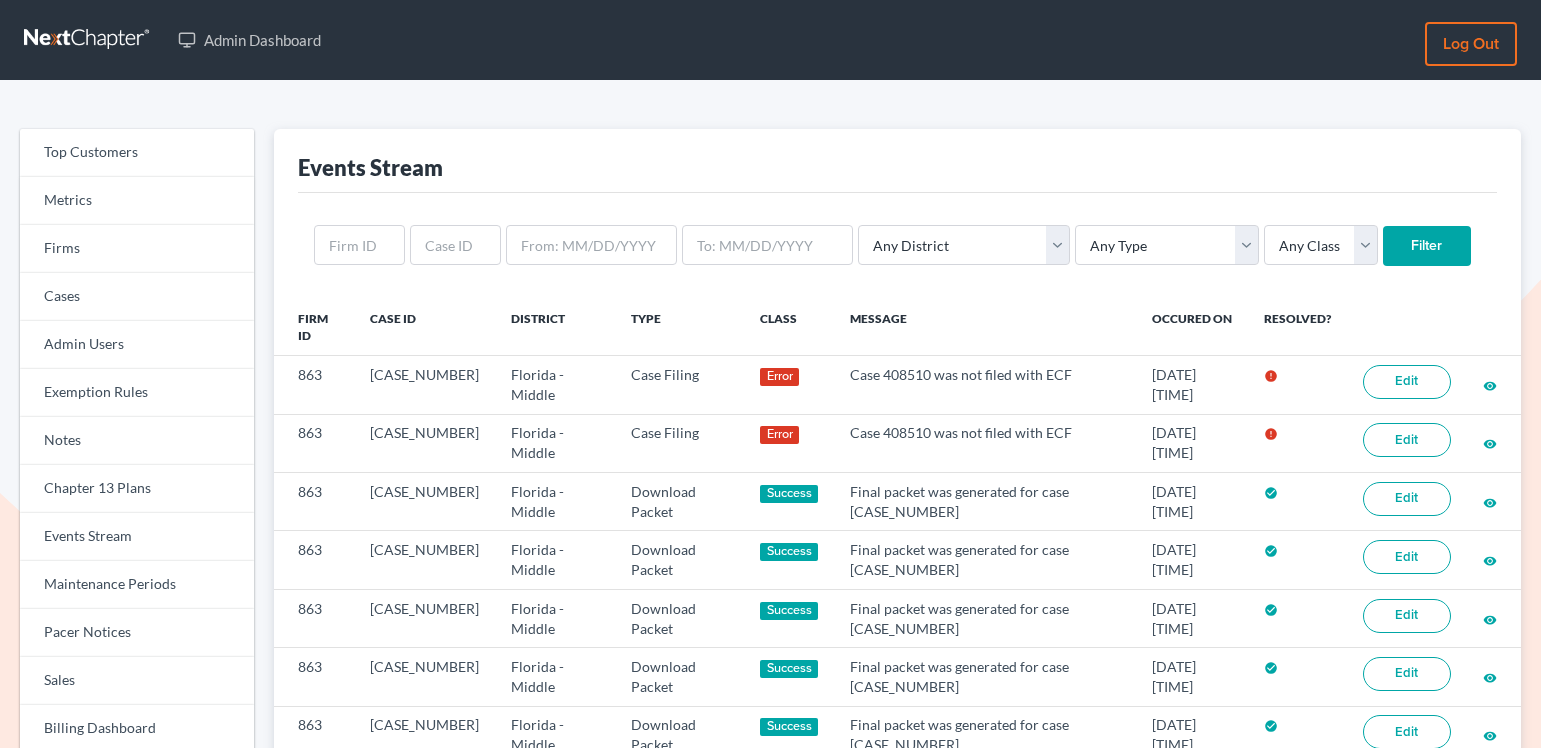 scroll, scrollTop: 0, scrollLeft: 0, axis: both 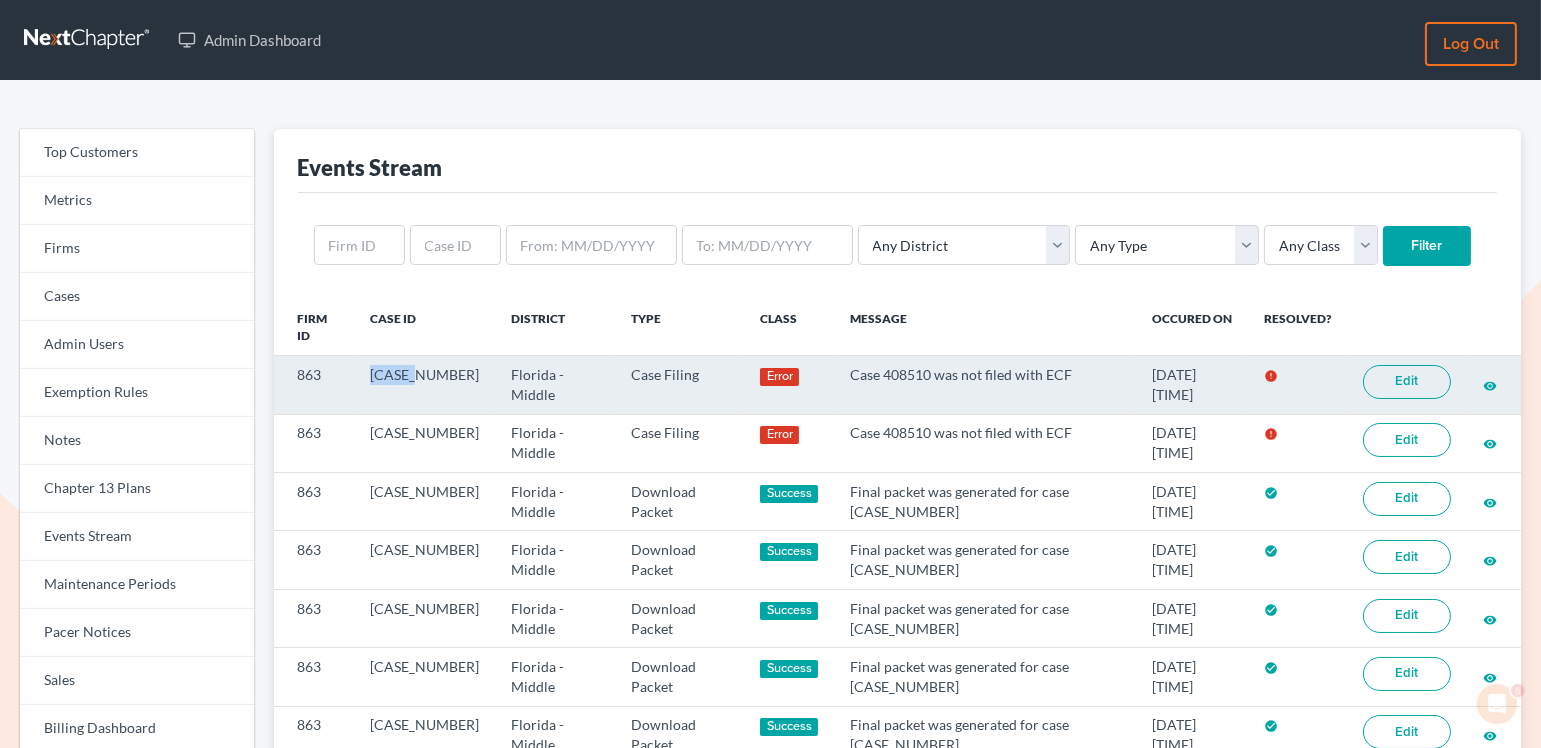 drag, startPoint x: 422, startPoint y: 377, endPoint x: 360, endPoint y: 377, distance: 62 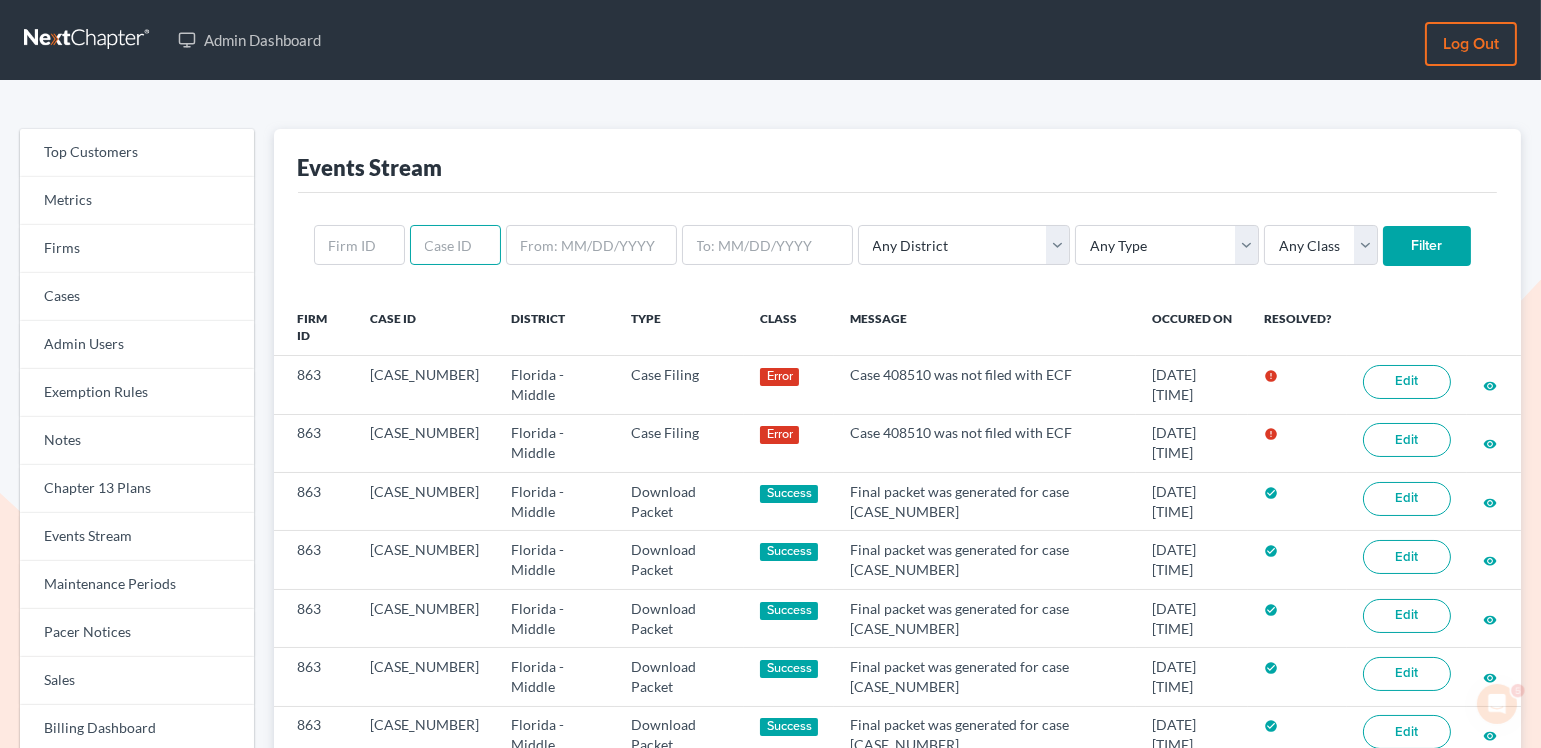 click at bounding box center [455, 245] 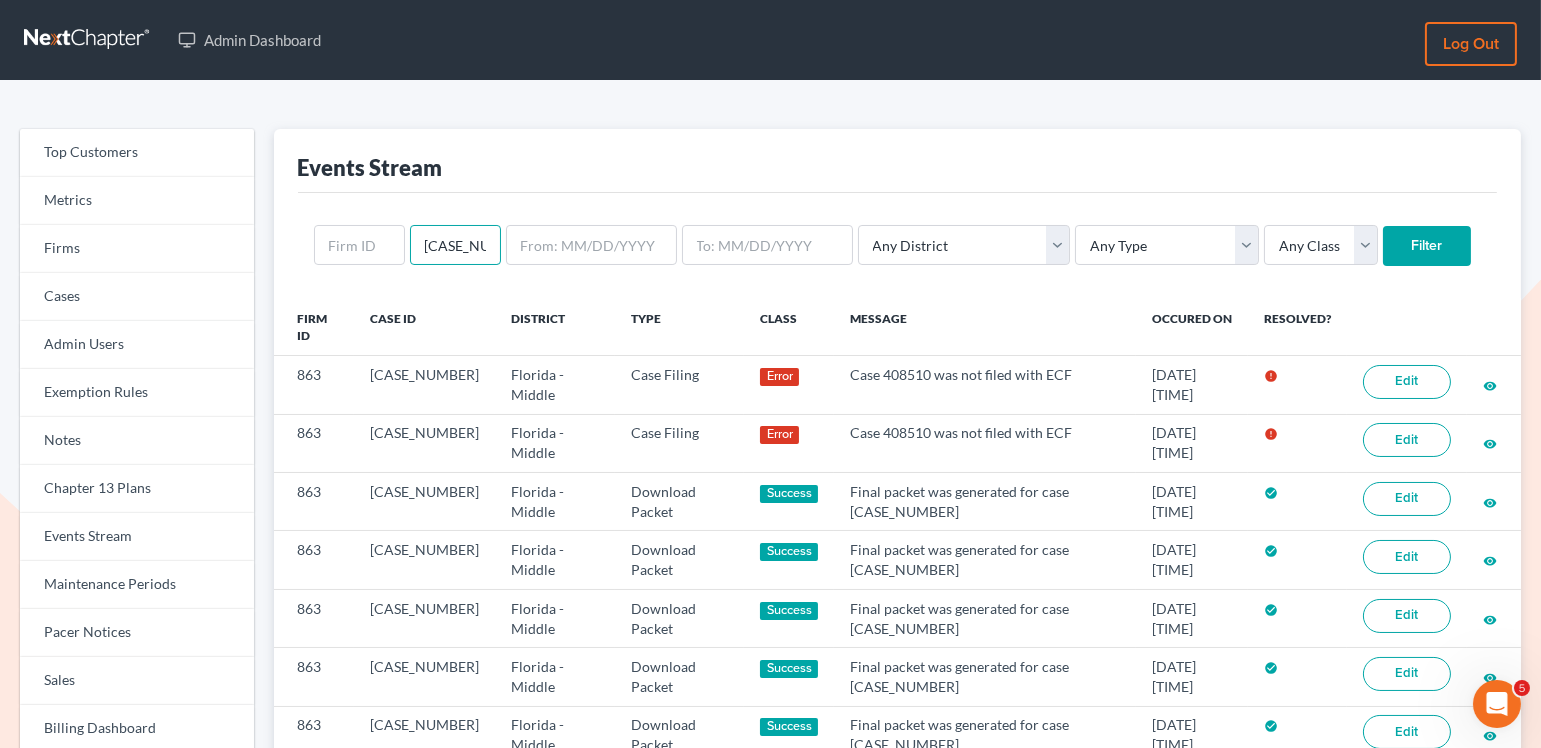 type on "[CASE_ID]" 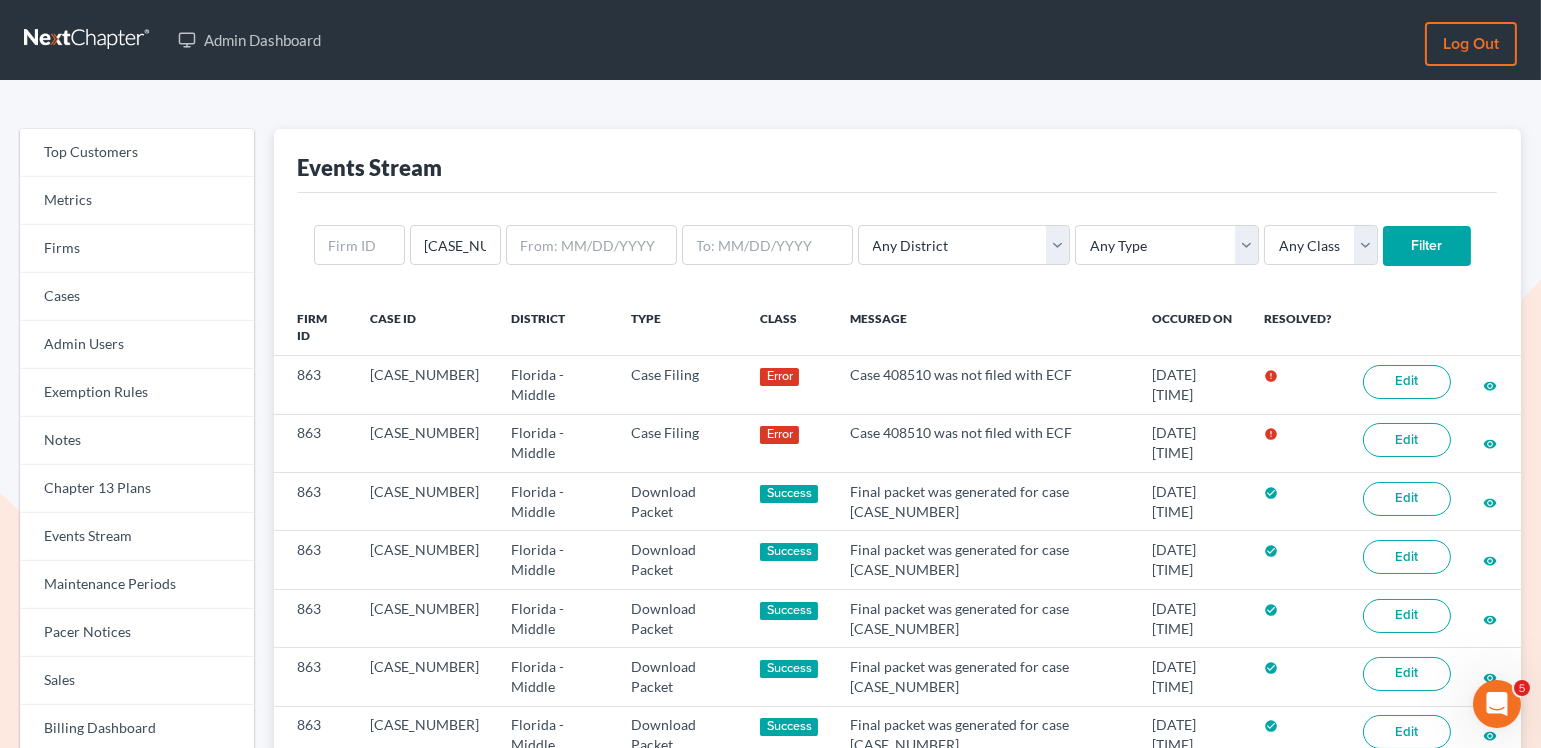 click on "Filter" at bounding box center (1427, 246) 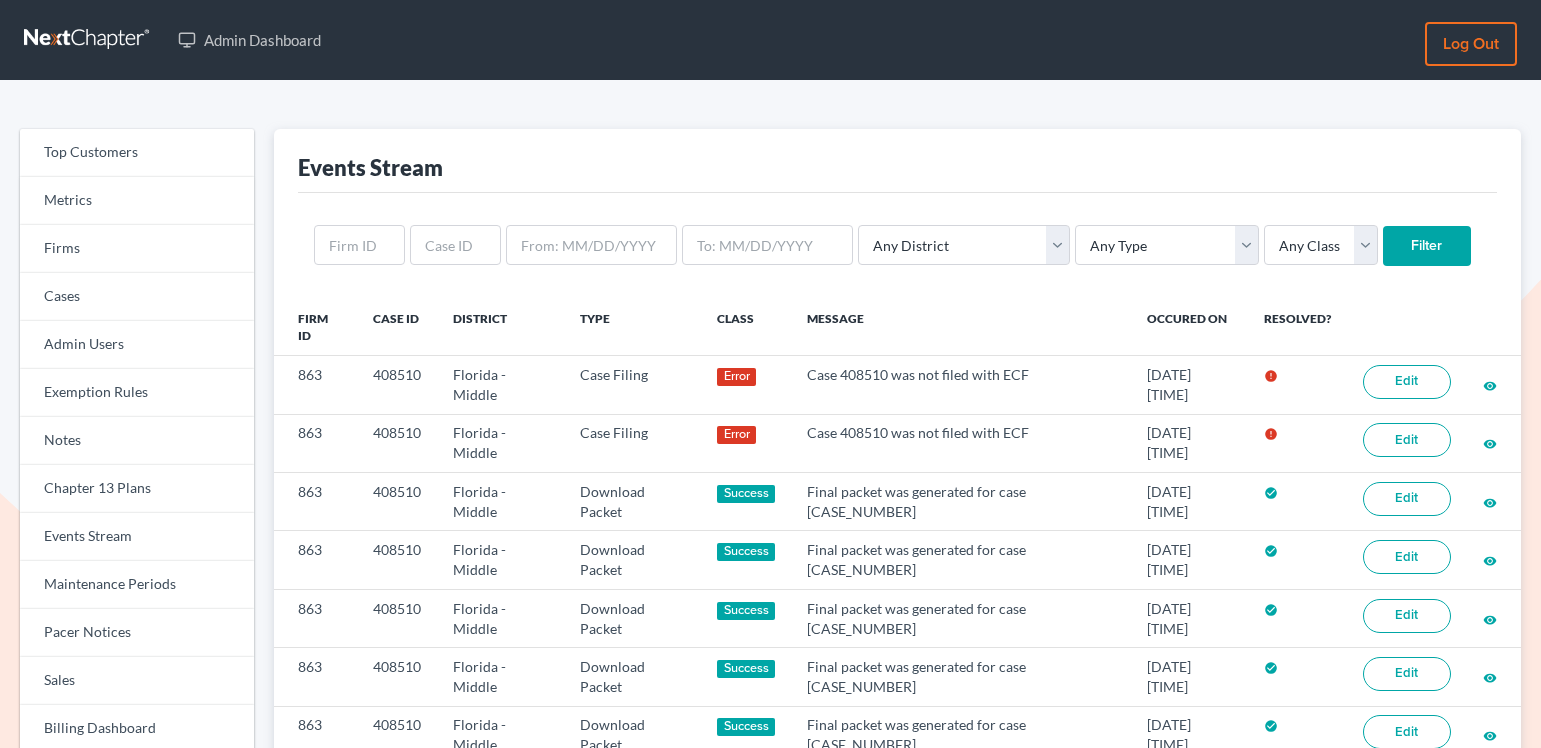scroll, scrollTop: 0, scrollLeft: 0, axis: both 